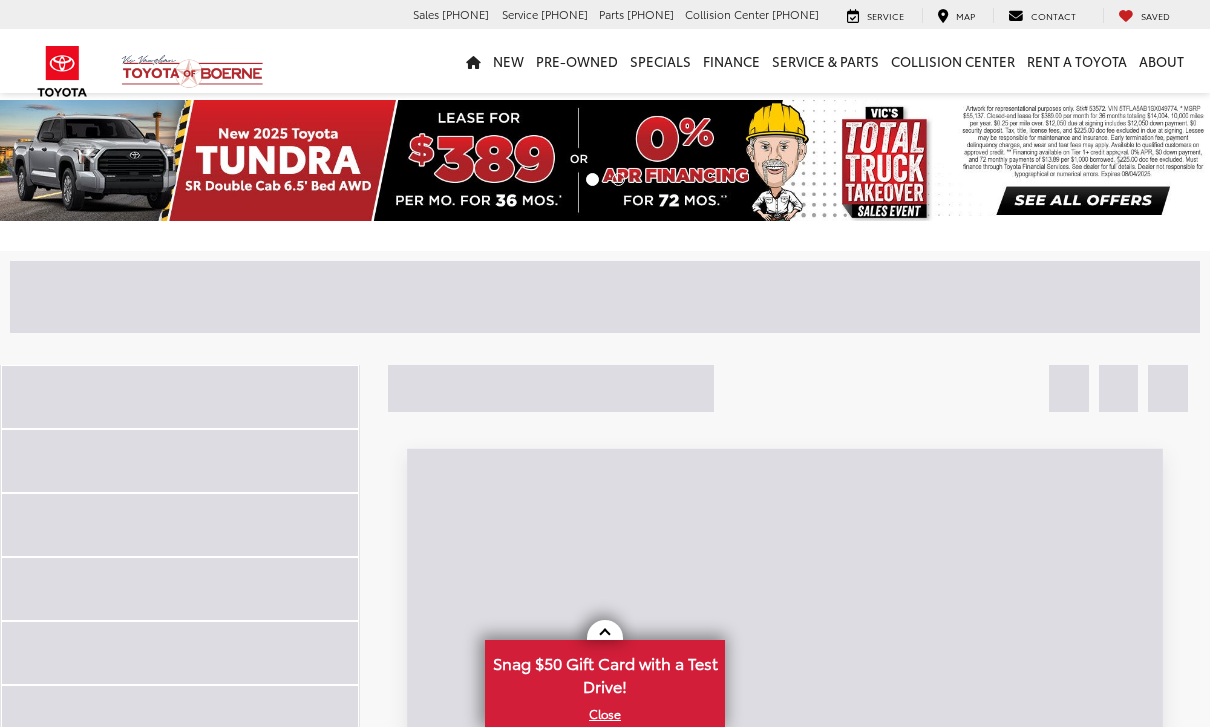 scroll, scrollTop: 0, scrollLeft: 0, axis: both 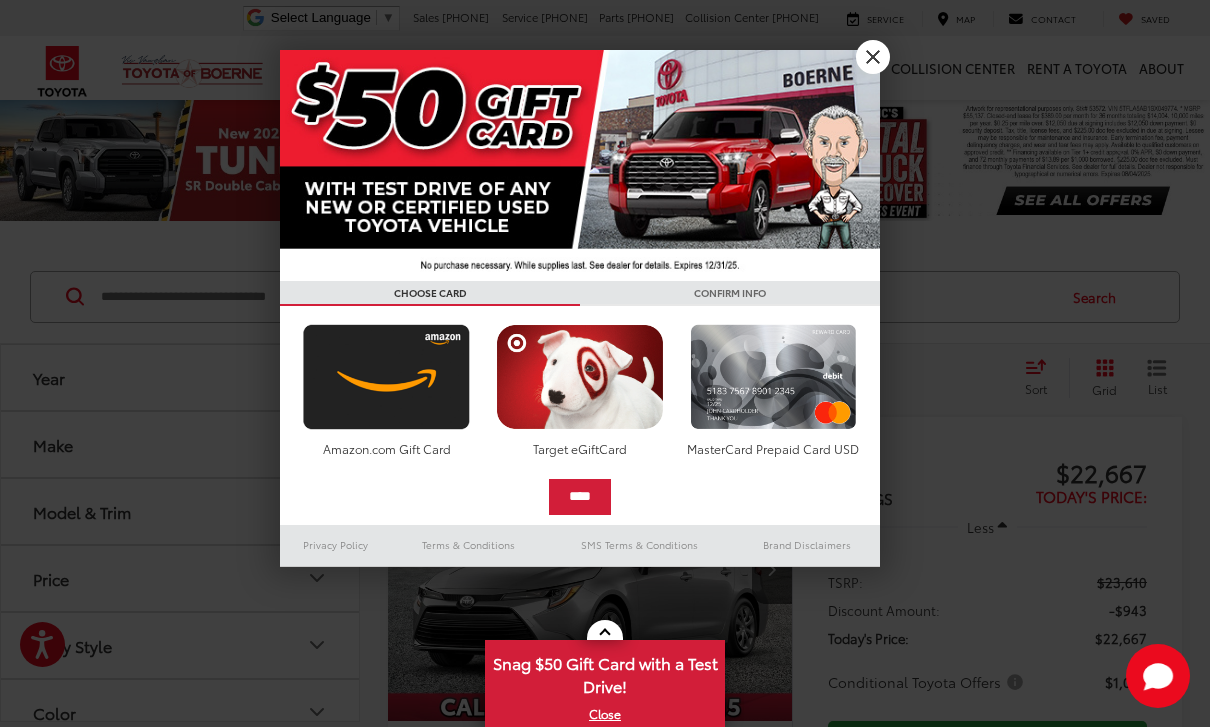 click on "X" at bounding box center (873, 57) 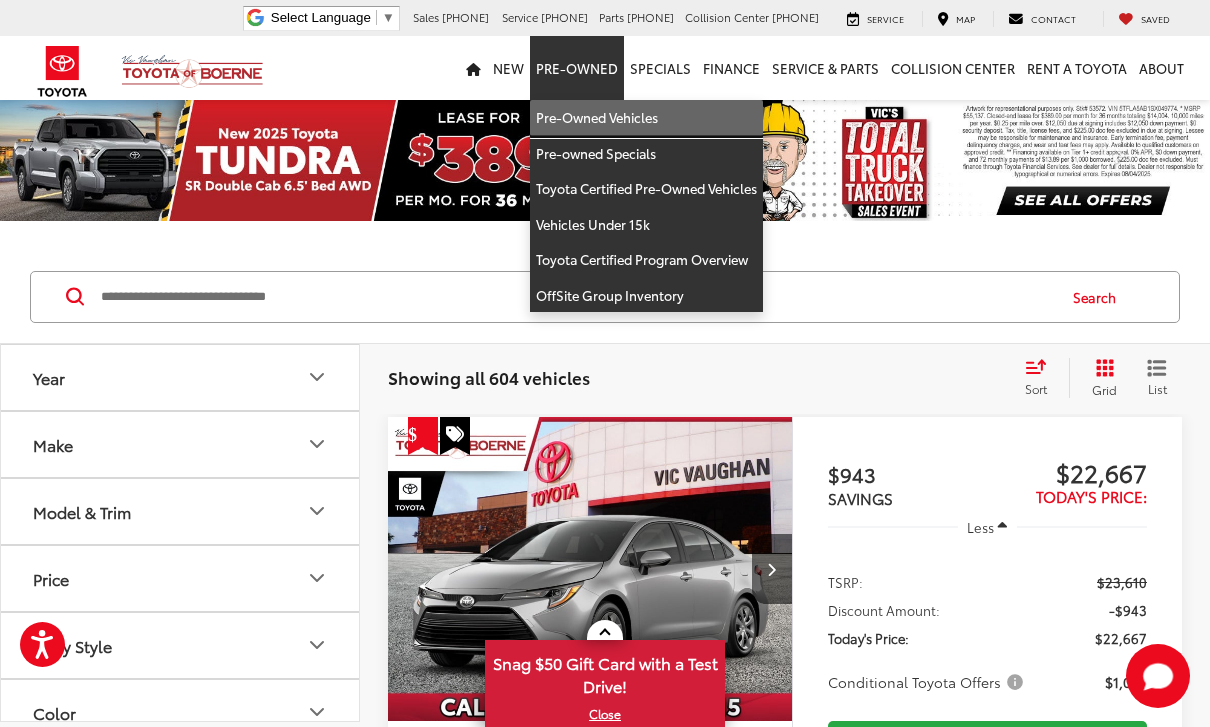 click on "Pre-Owned Vehicles" at bounding box center (646, 118) 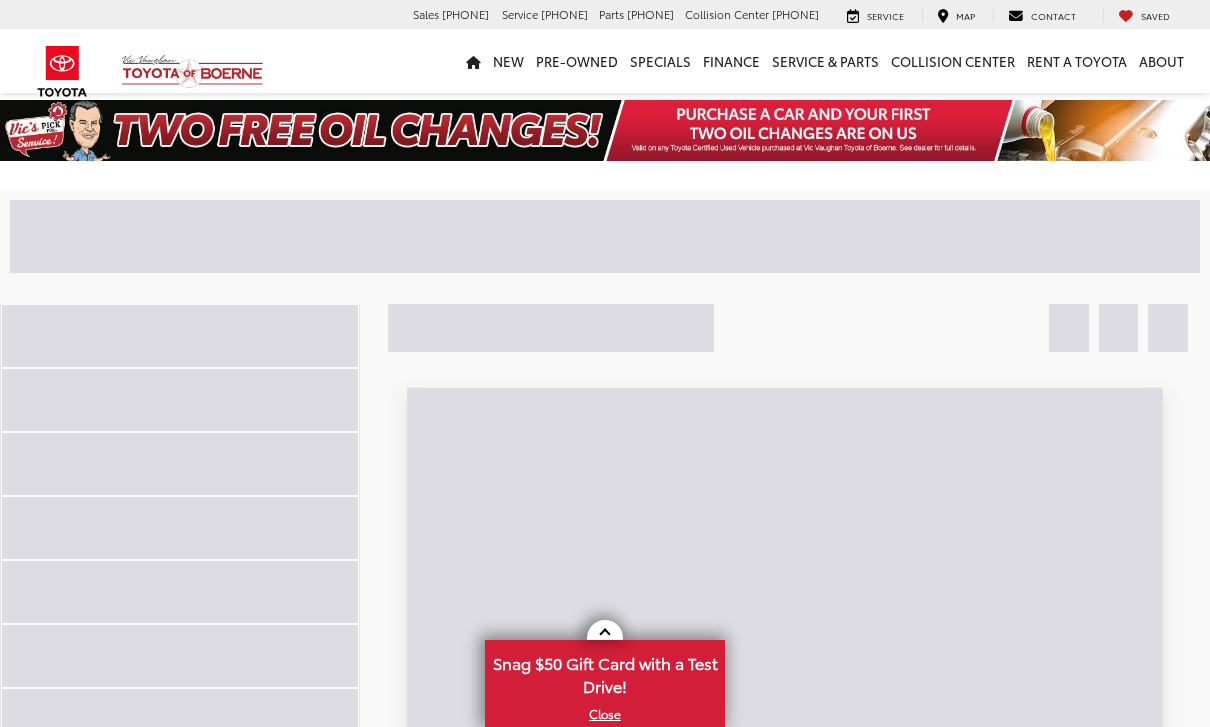 scroll, scrollTop: 0, scrollLeft: 0, axis: both 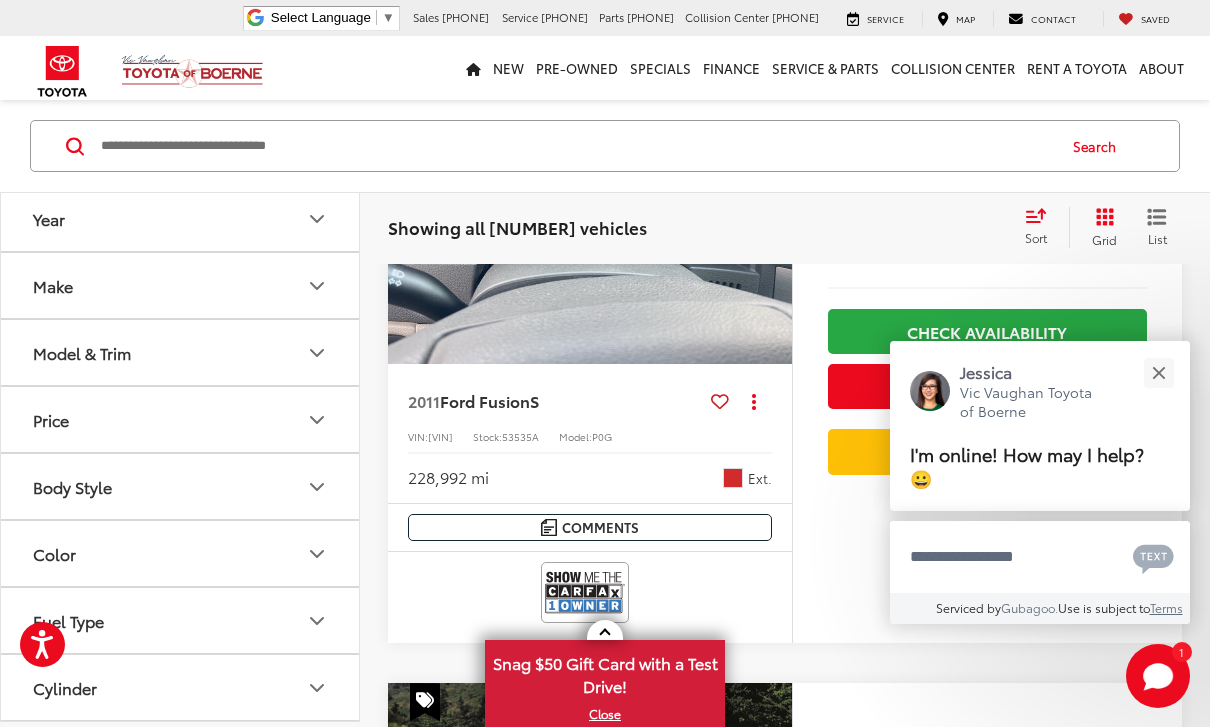 click at bounding box center (772, 212) 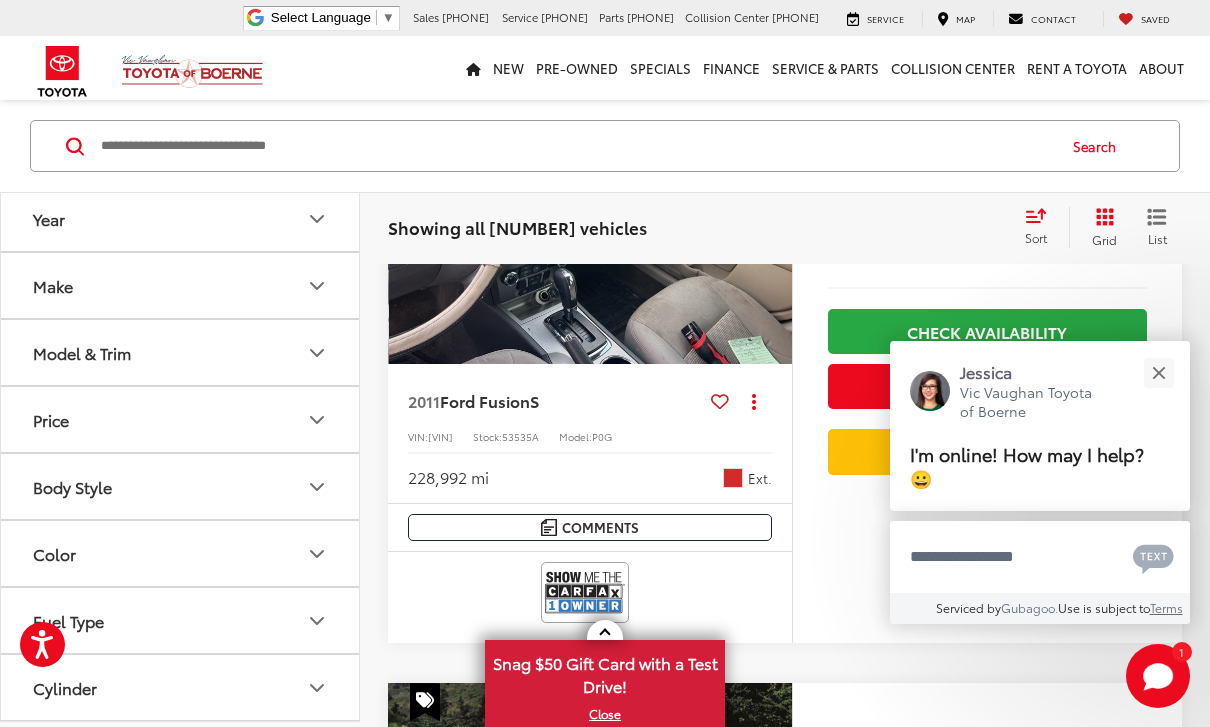 click at bounding box center [772, 212] 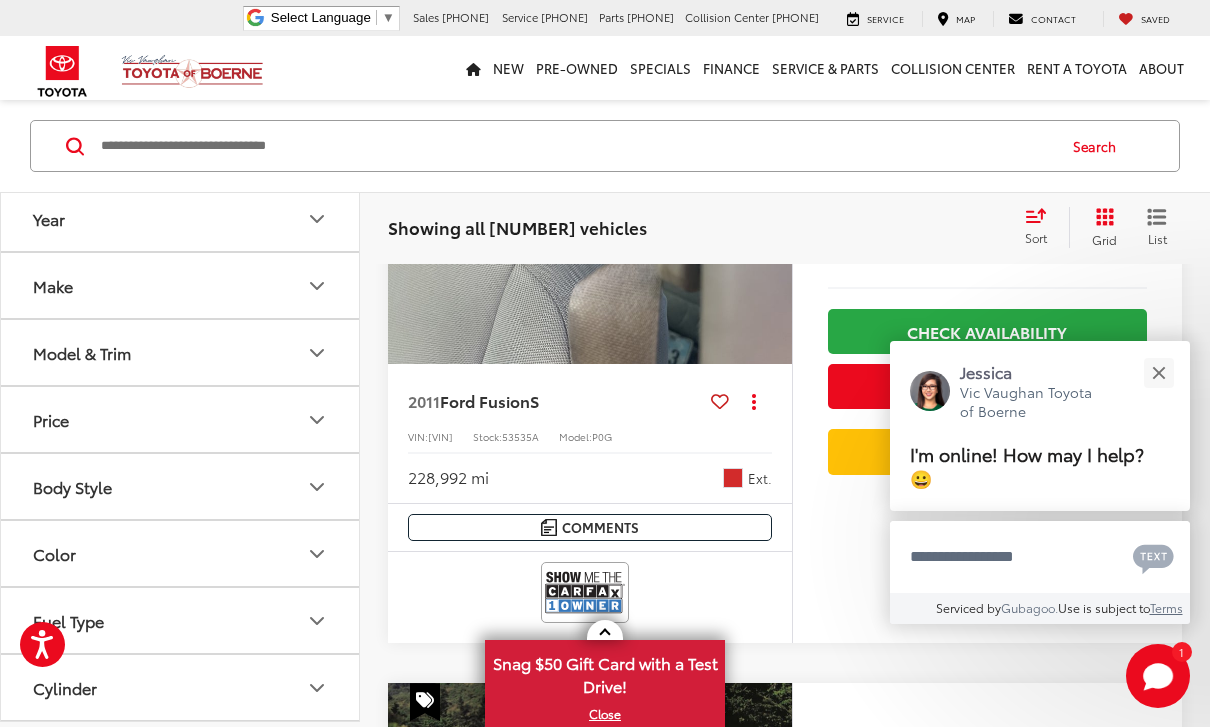 click at bounding box center [772, 212] 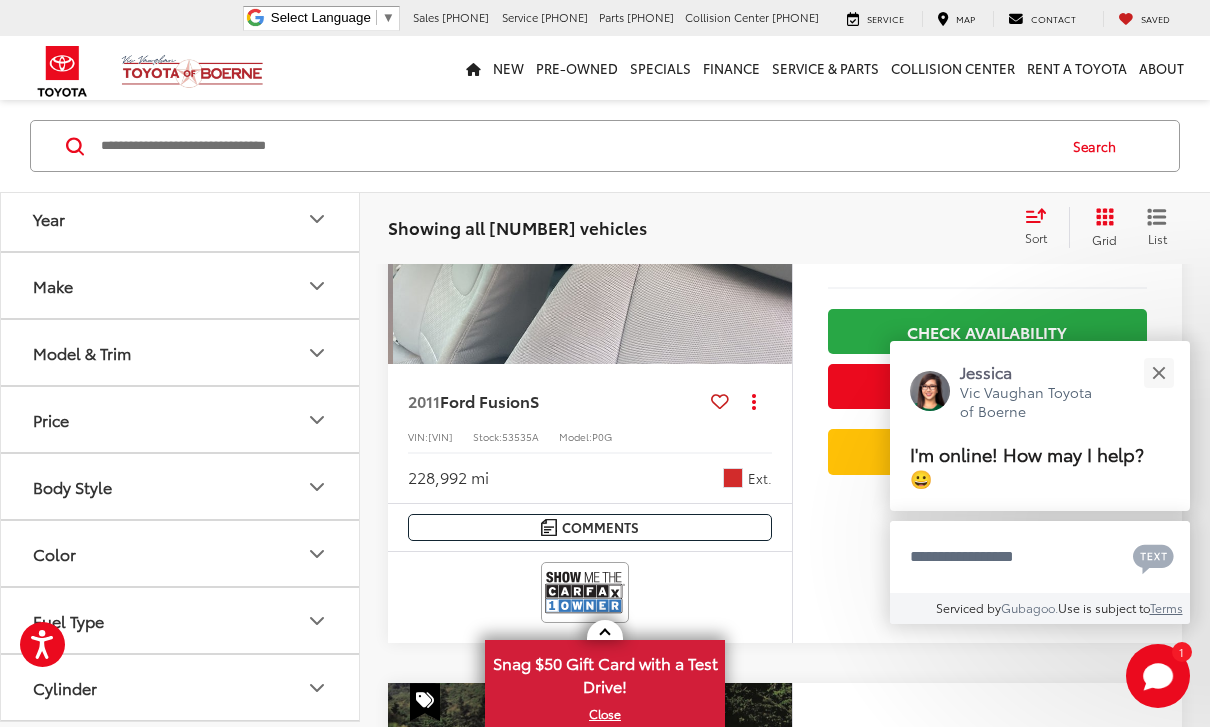 click at bounding box center (772, 212) 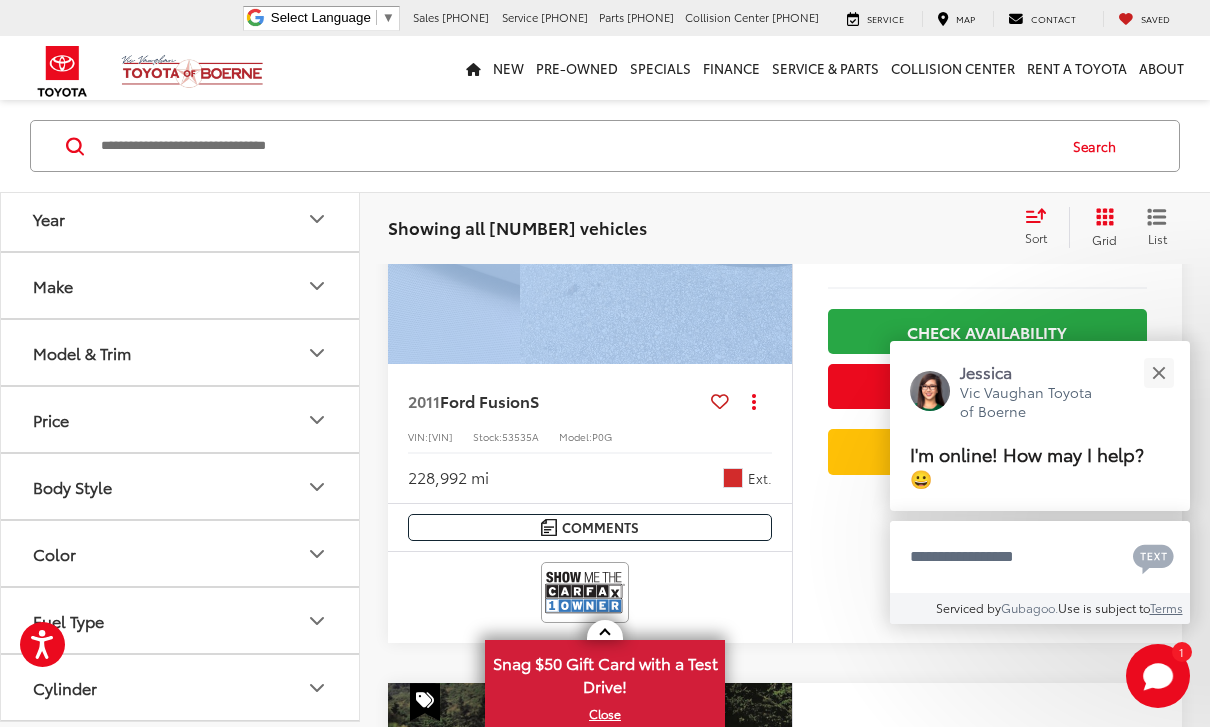 click at bounding box center [772, 212] 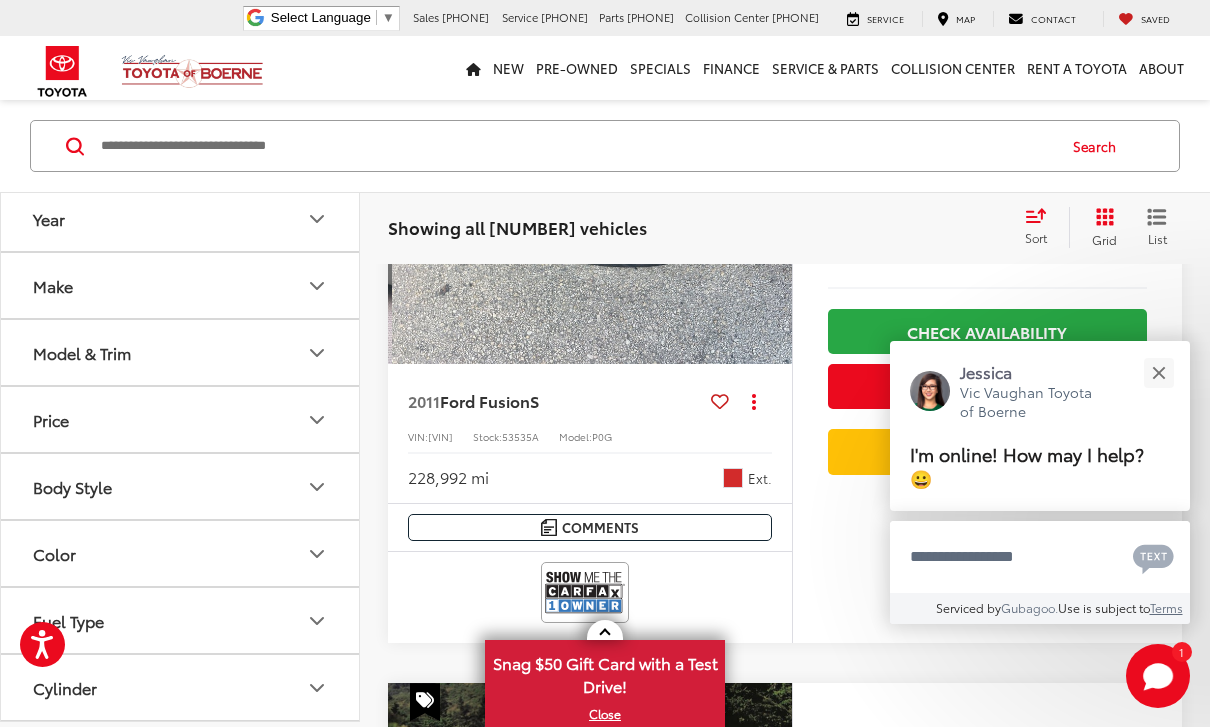 click at bounding box center (772, 212) 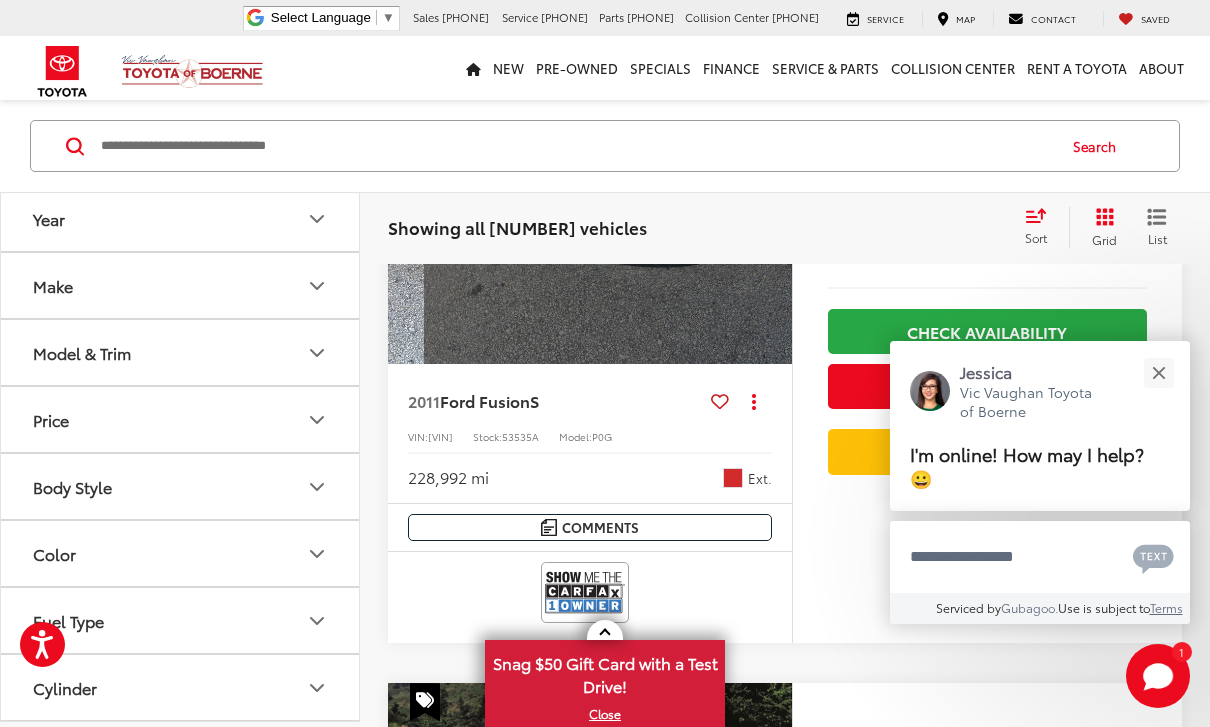 scroll, scrollTop: 0, scrollLeft: 2035, axis: horizontal 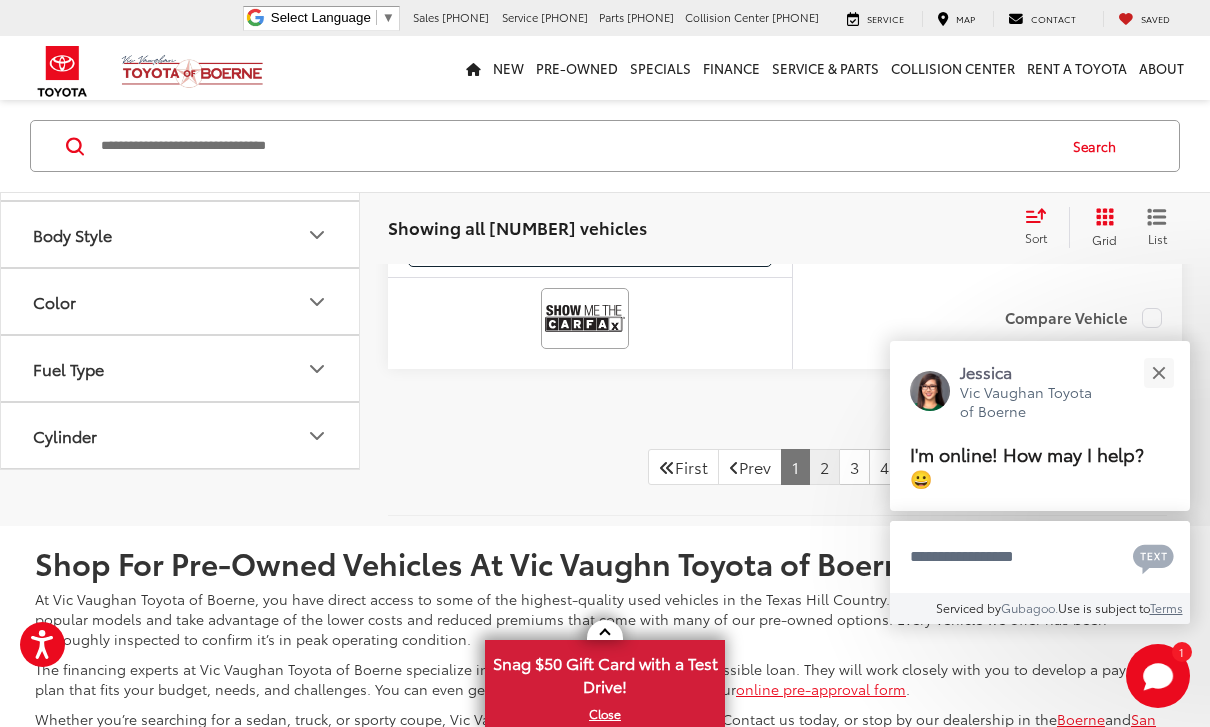 click on "2" at bounding box center [824, 467] 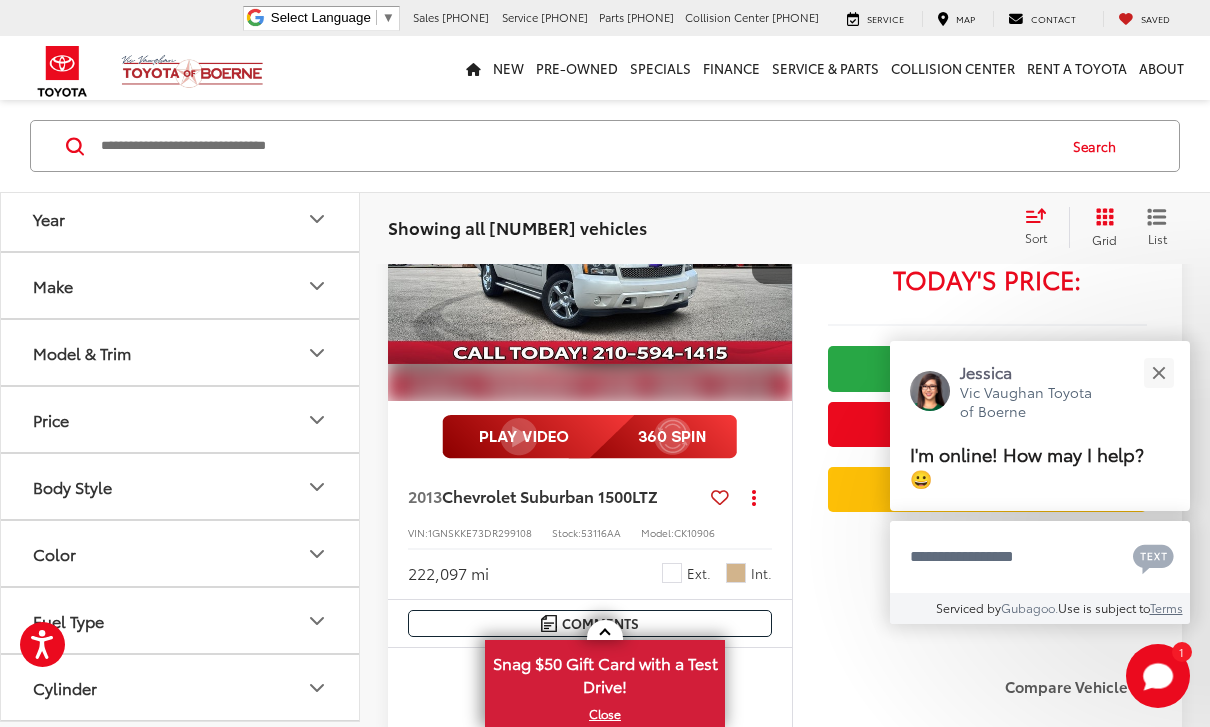 scroll, scrollTop: 4840, scrollLeft: 0, axis: vertical 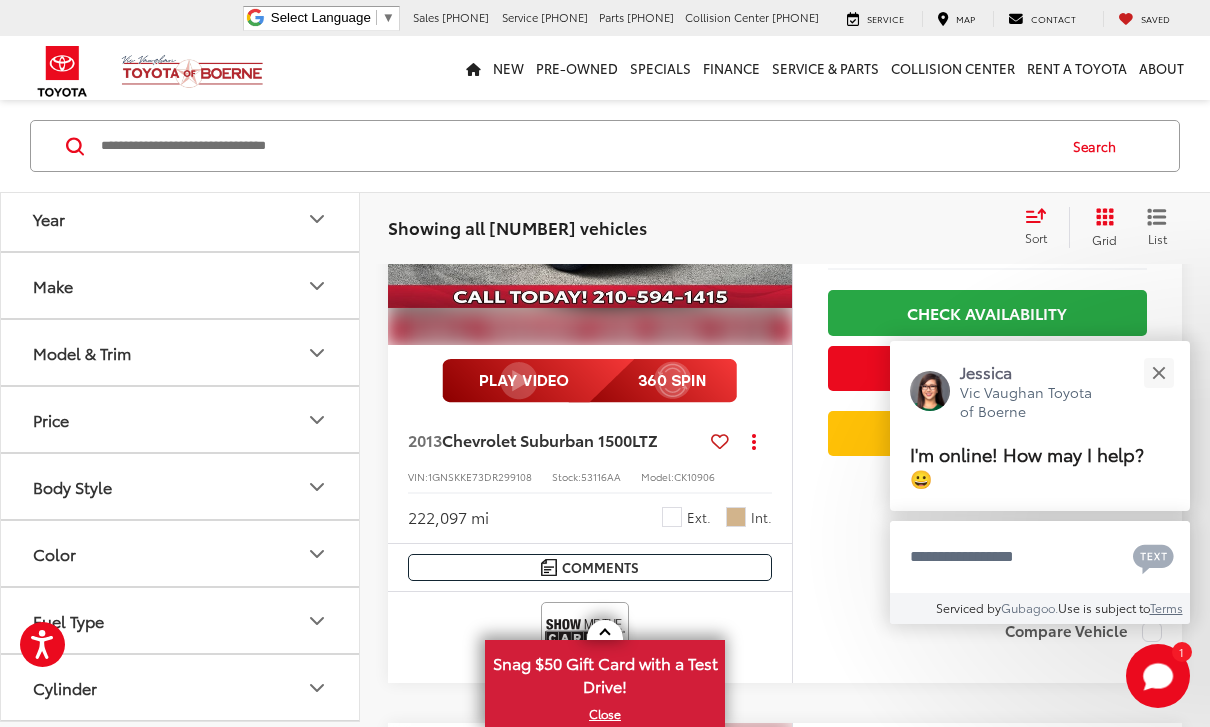 click on "Year" at bounding box center [181, 219] 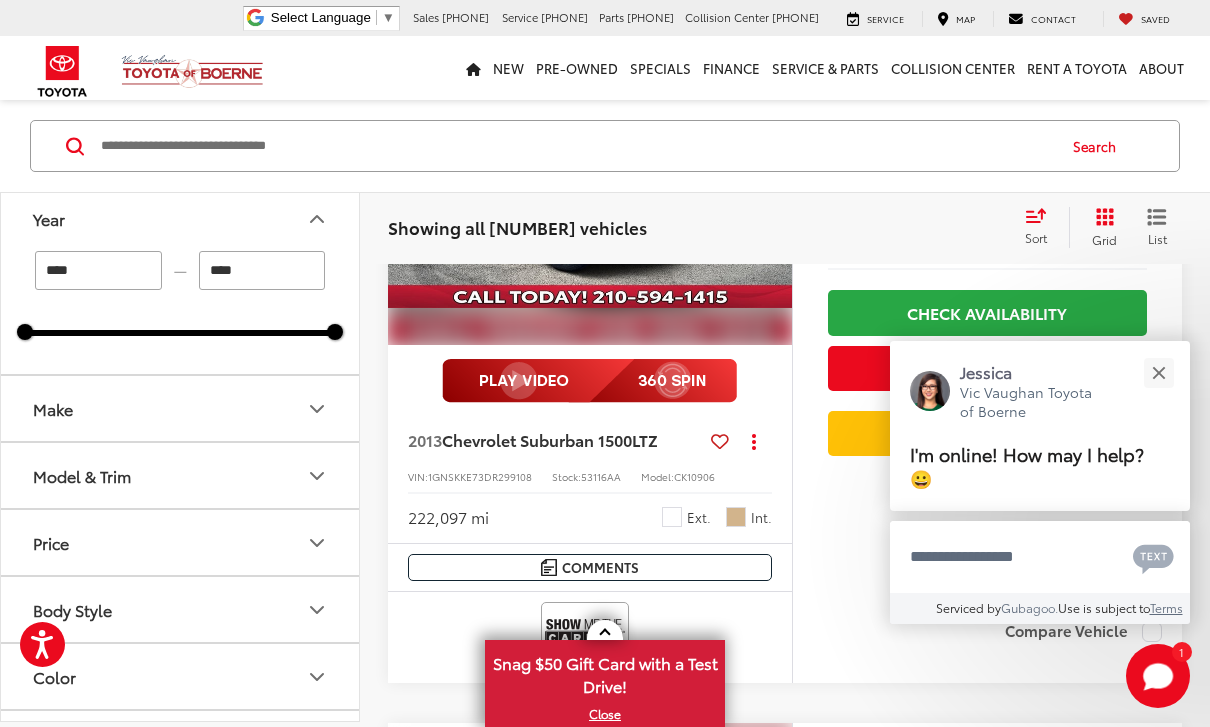 click on "****" at bounding box center (98, 271) 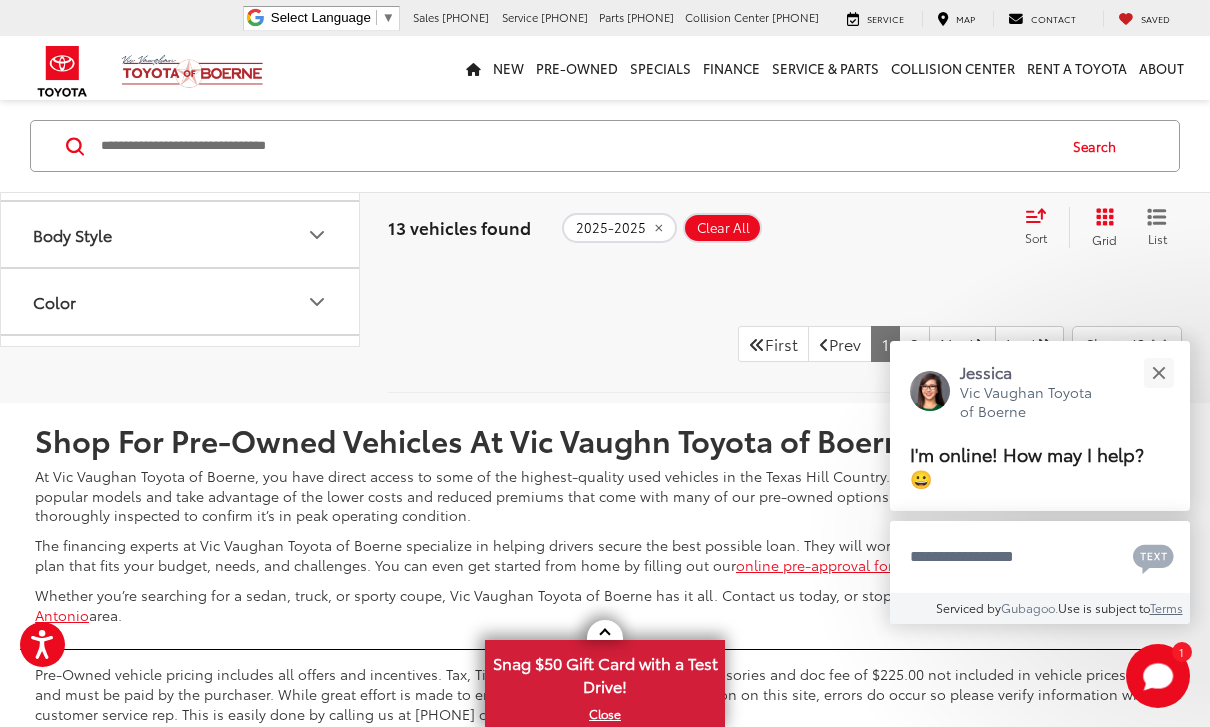 scroll, scrollTop: 8092, scrollLeft: 0, axis: vertical 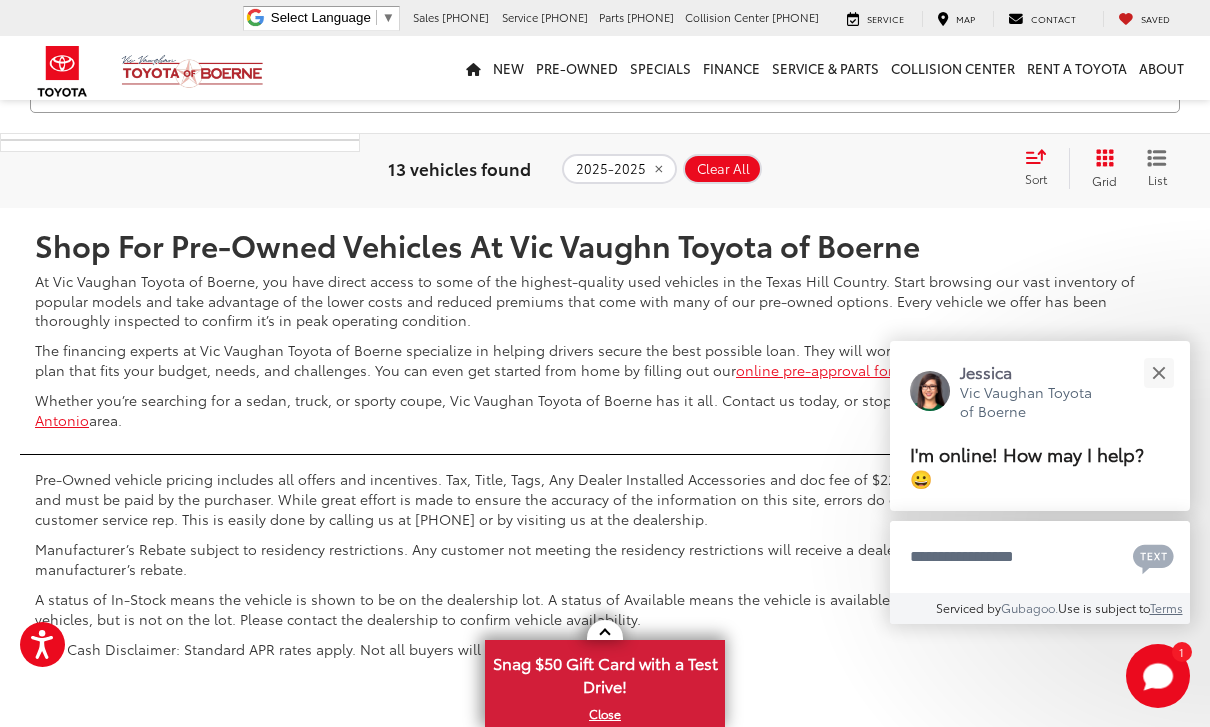 click on "2" at bounding box center [914, 149] 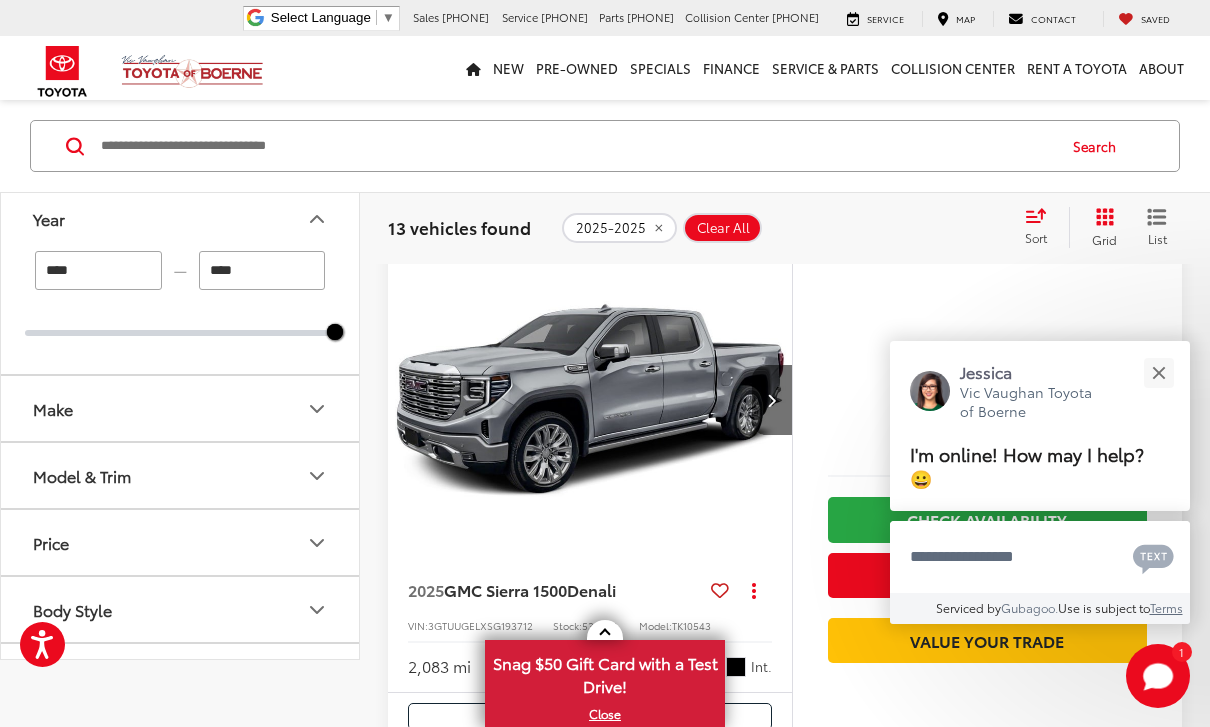 scroll, scrollTop: 0, scrollLeft: 0, axis: both 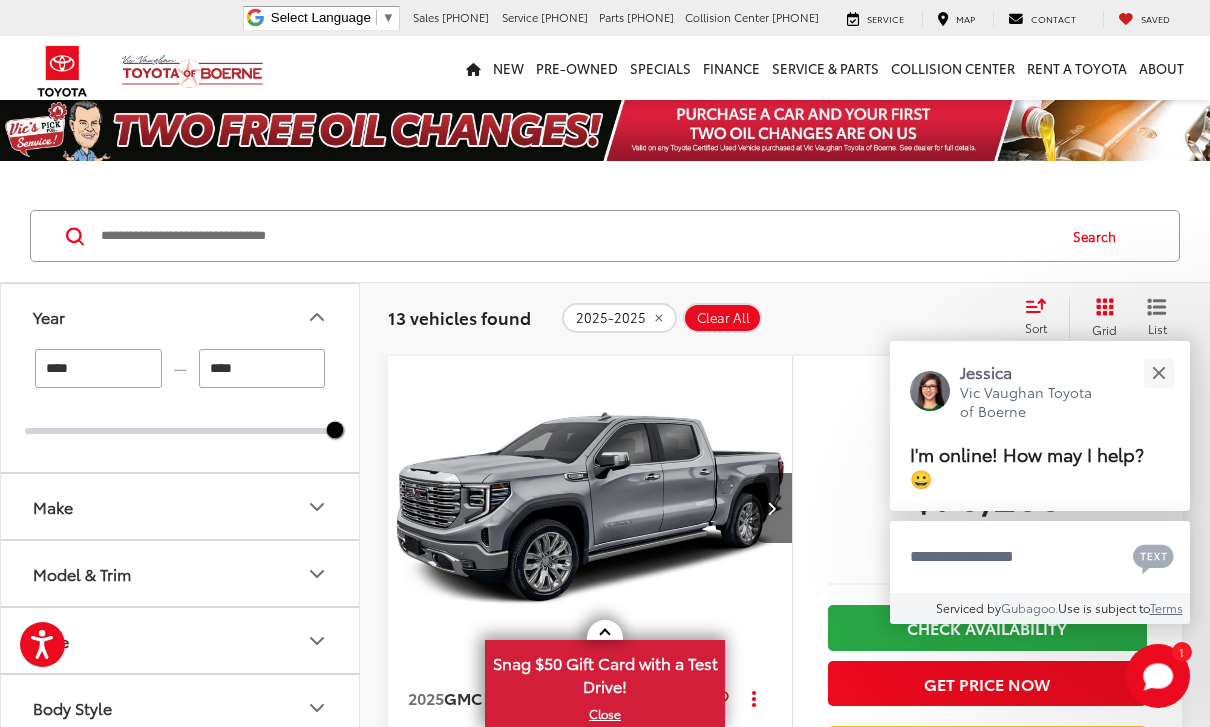 click on "****" at bounding box center (98, 368) 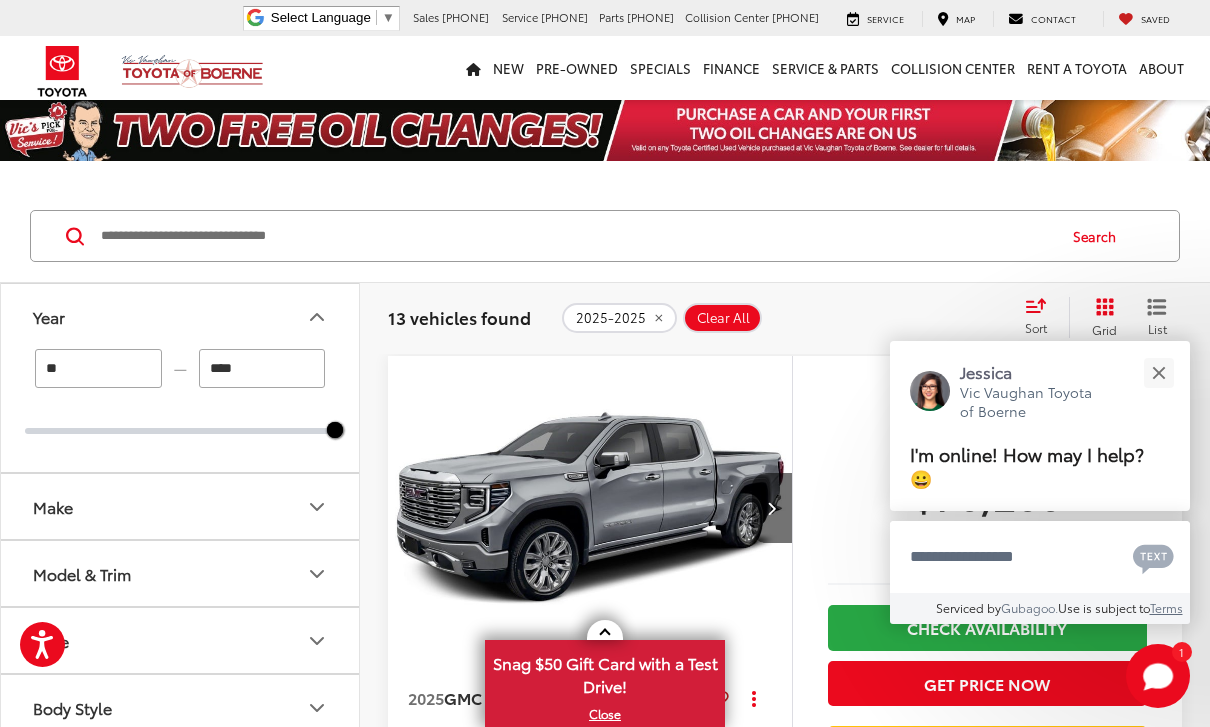 type on "*" 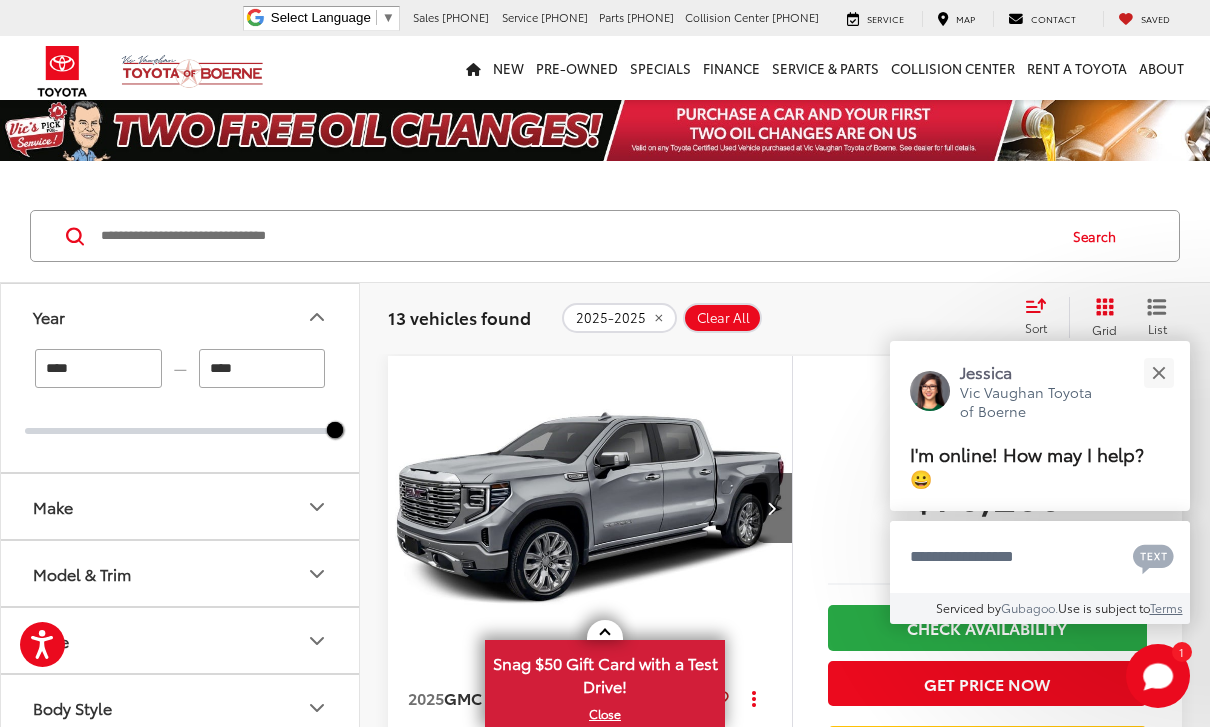 type on "****" 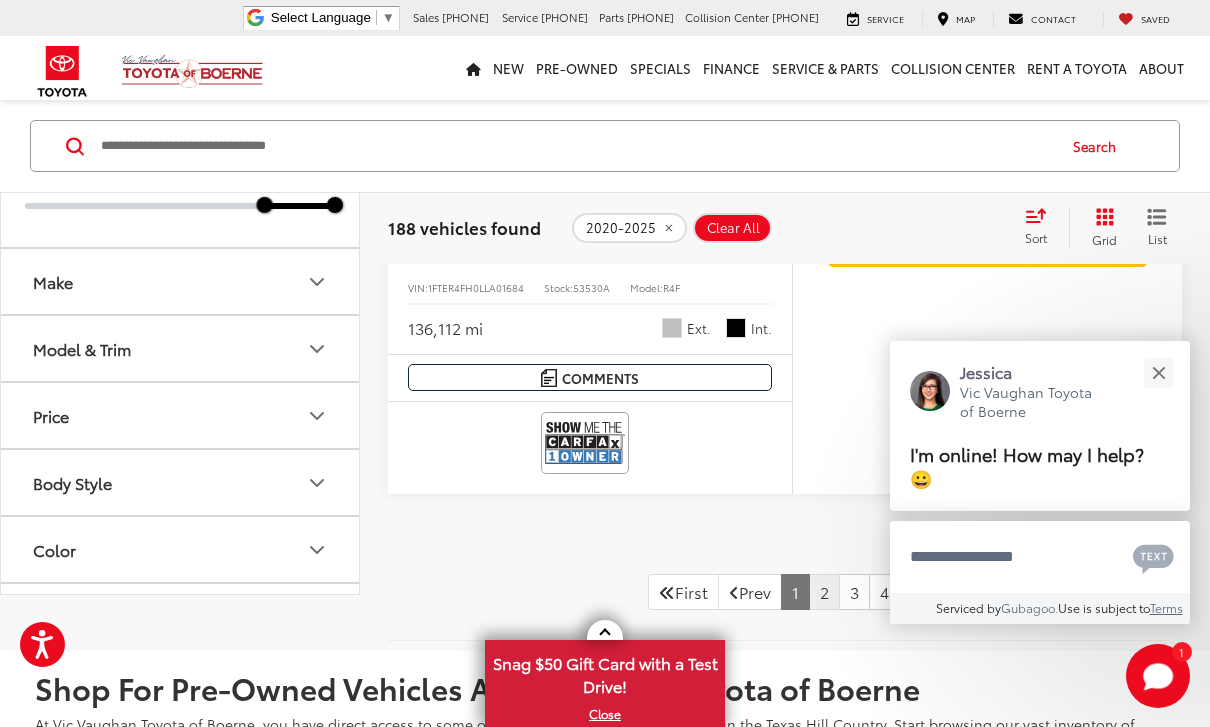 click on "2" at bounding box center (824, 592) 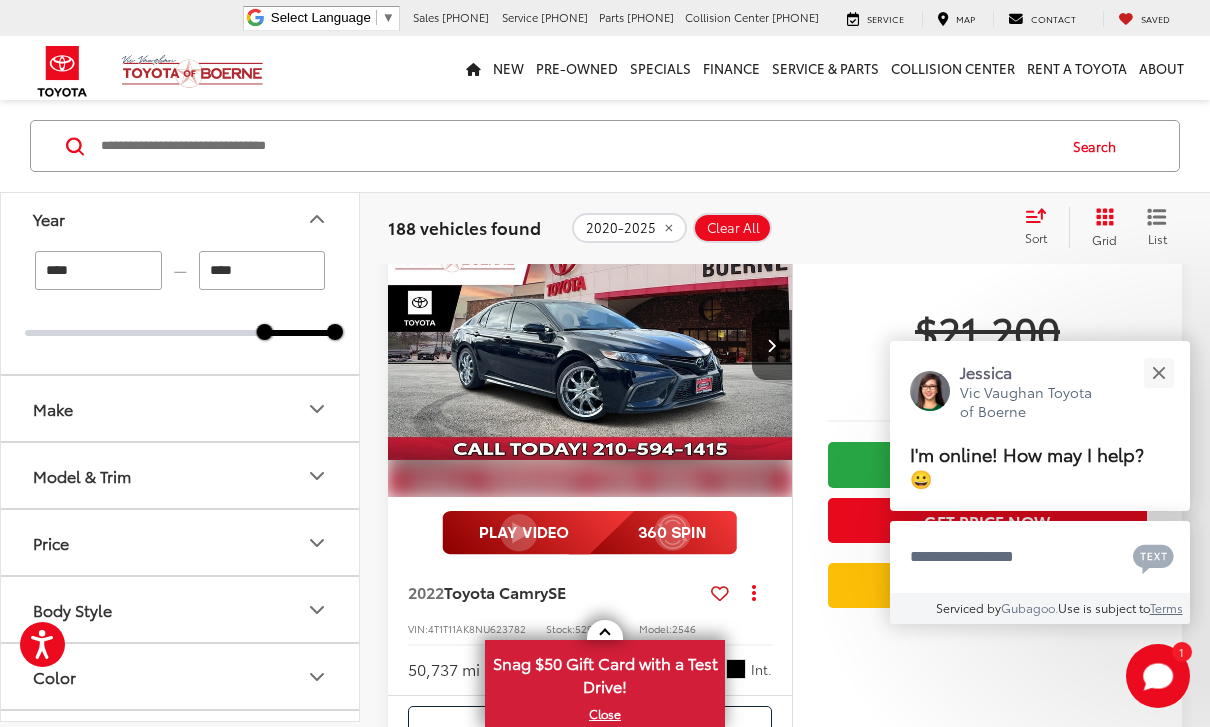 scroll, scrollTop: 2903, scrollLeft: 0, axis: vertical 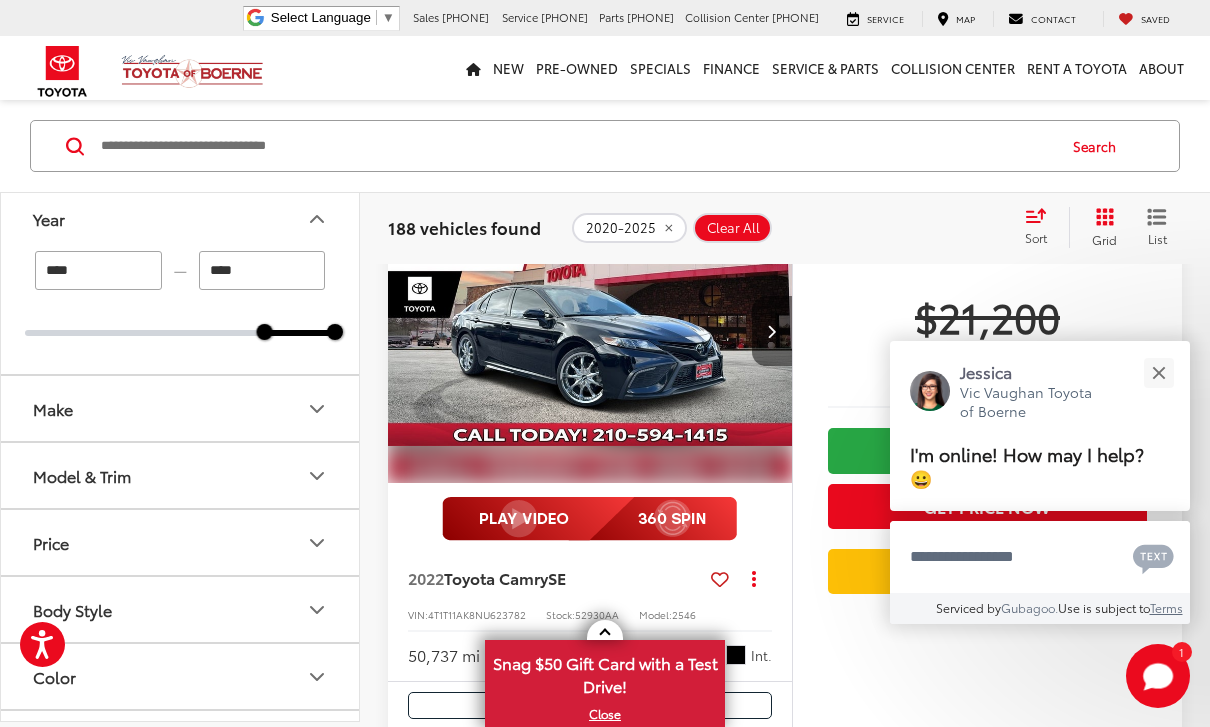 click at bounding box center (772, 331) 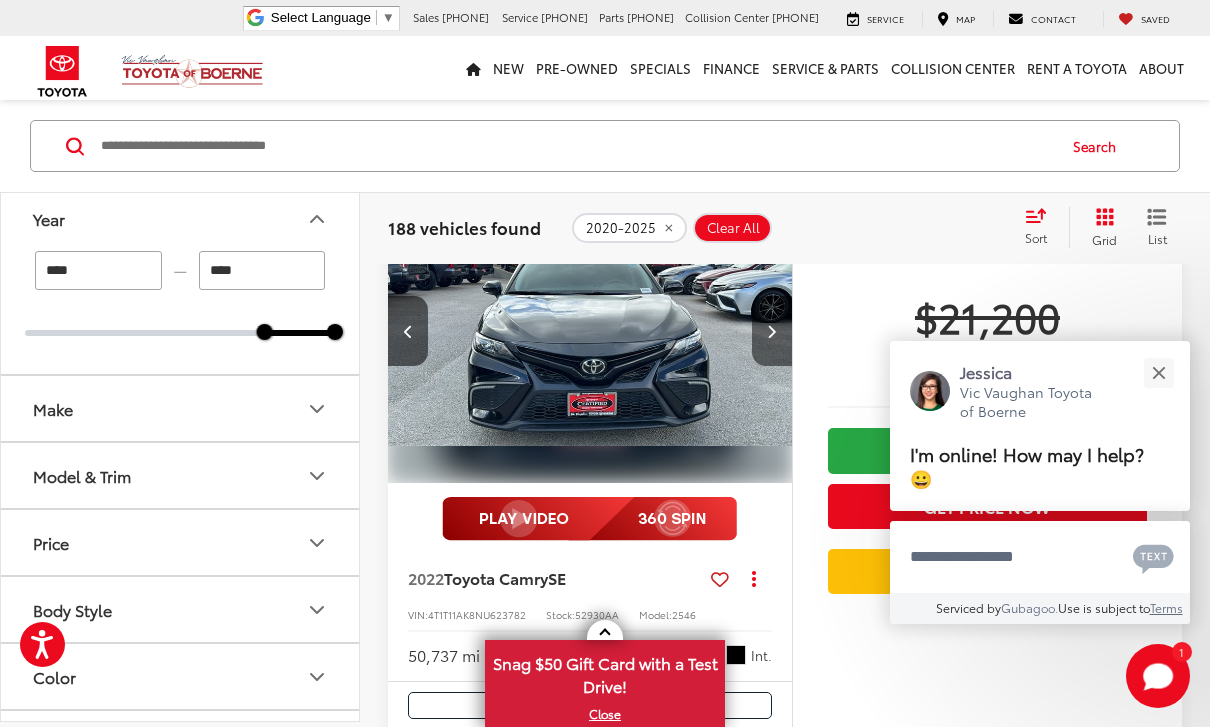 click at bounding box center [772, 331] 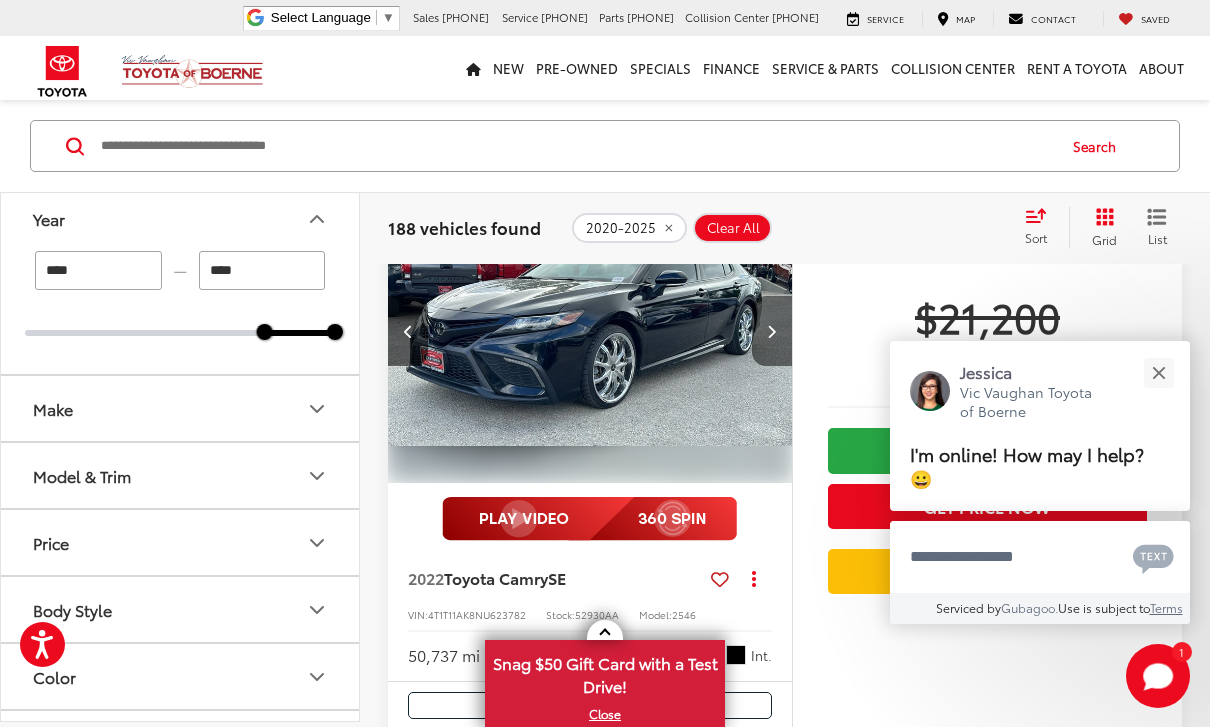 click at bounding box center [772, 331] 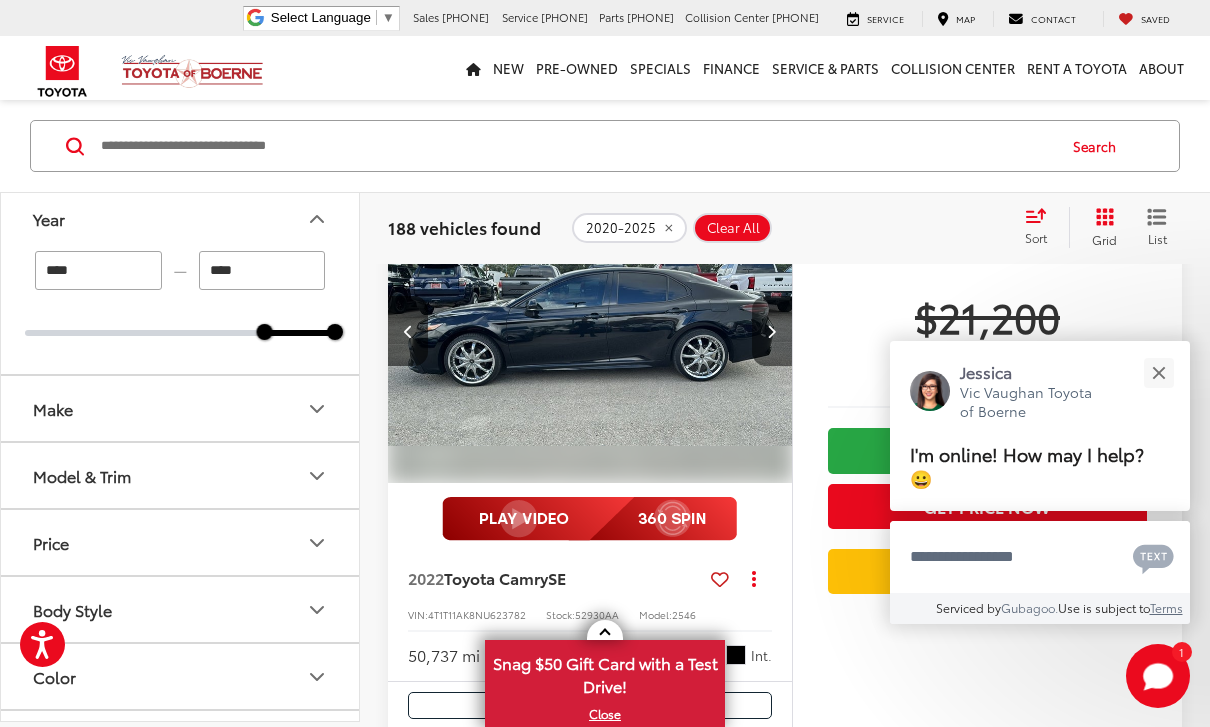 click at bounding box center (772, 331) 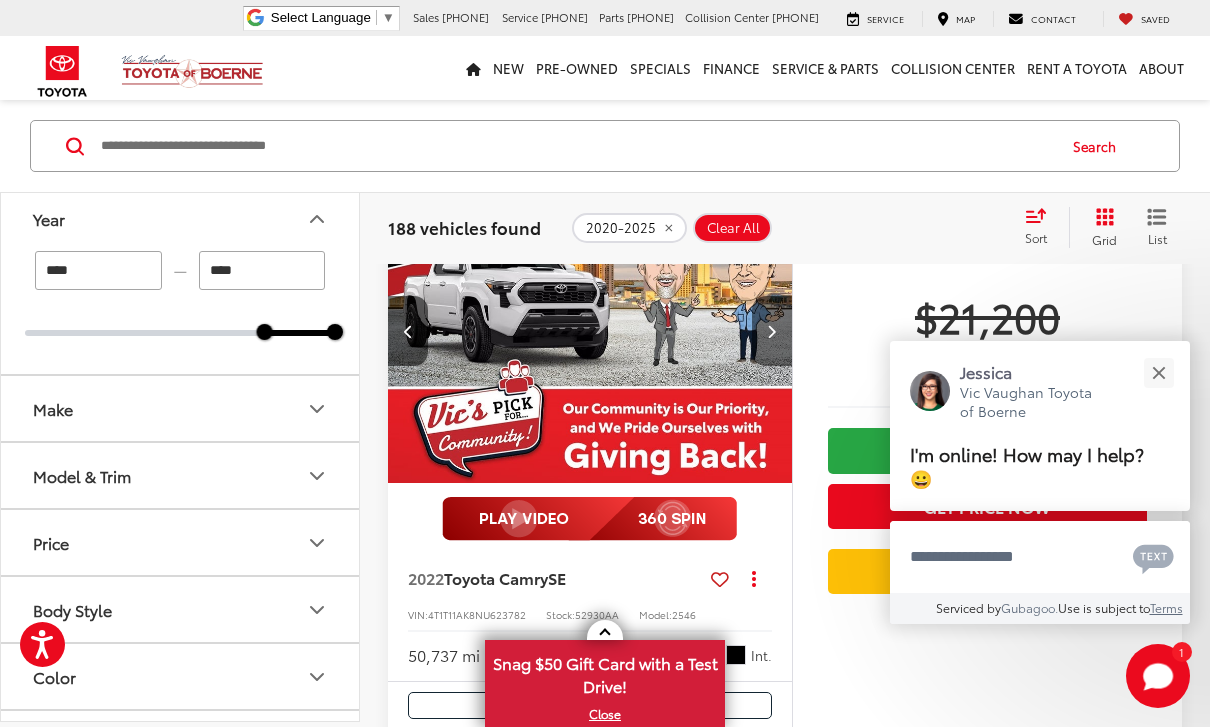 click at bounding box center (772, 331) 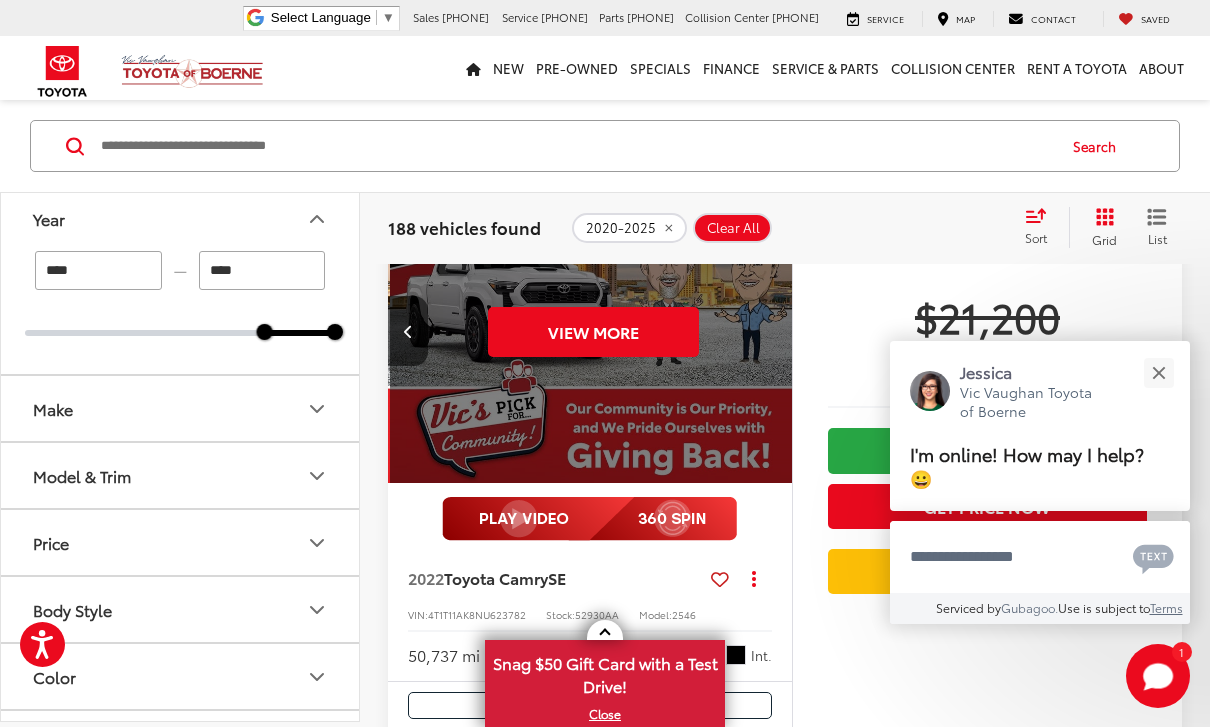 click on "View More" at bounding box center (593, 331) 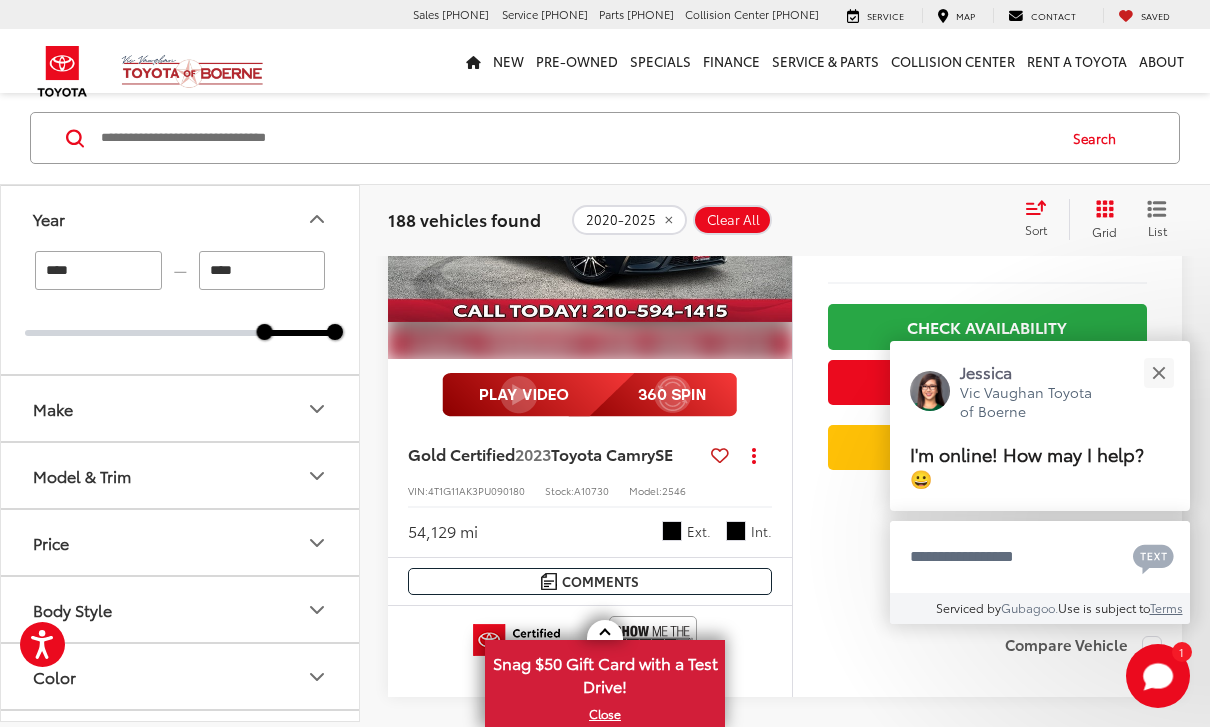 scroll, scrollTop: 7683, scrollLeft: 0, axis: vertical 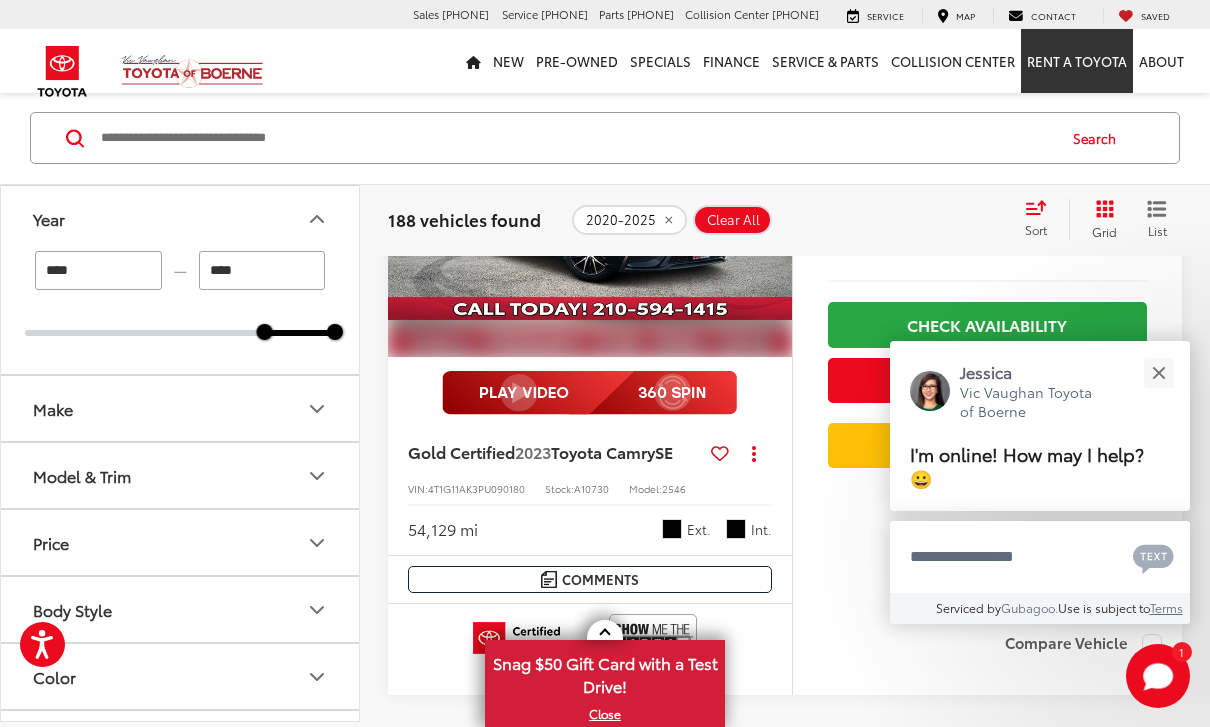 click on "Rent a Toyota" at bounding box center (1077, 61) 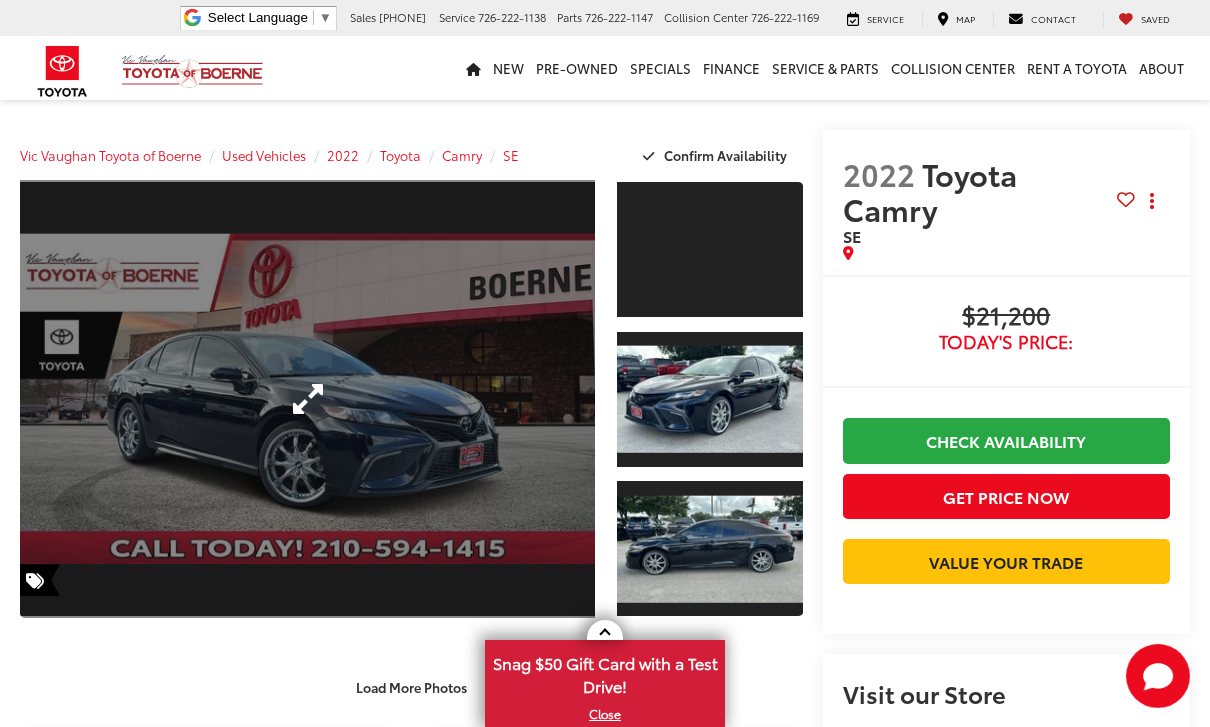 scroll, scrollTop: 0, scrollLeft: 0, axis: both 